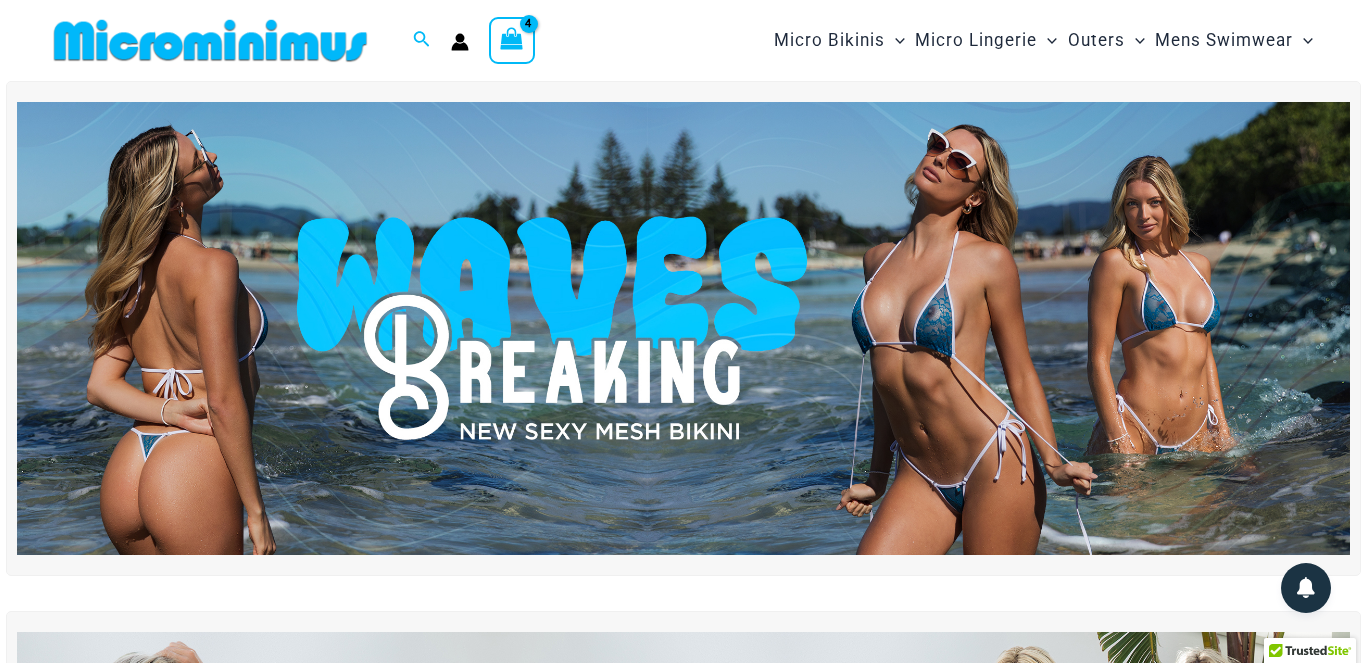 scroll, scrollTop: 0, scrollLeft: 0, axis: both 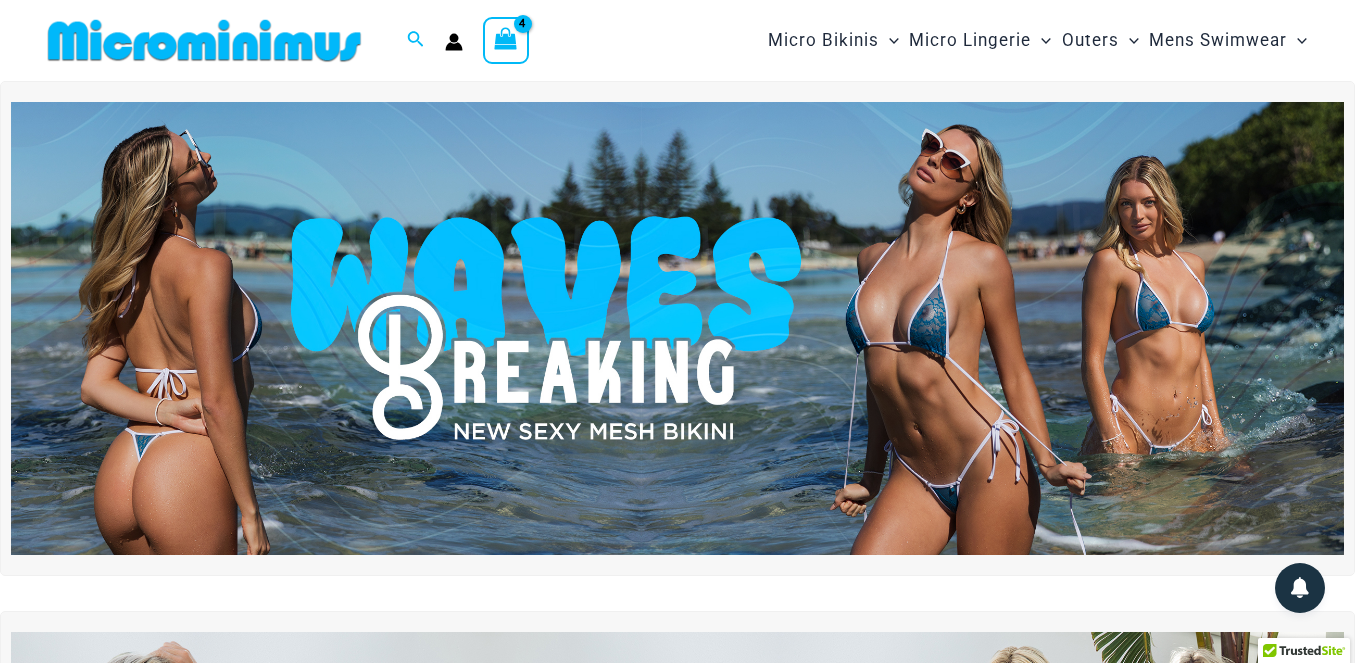 type on "**********" 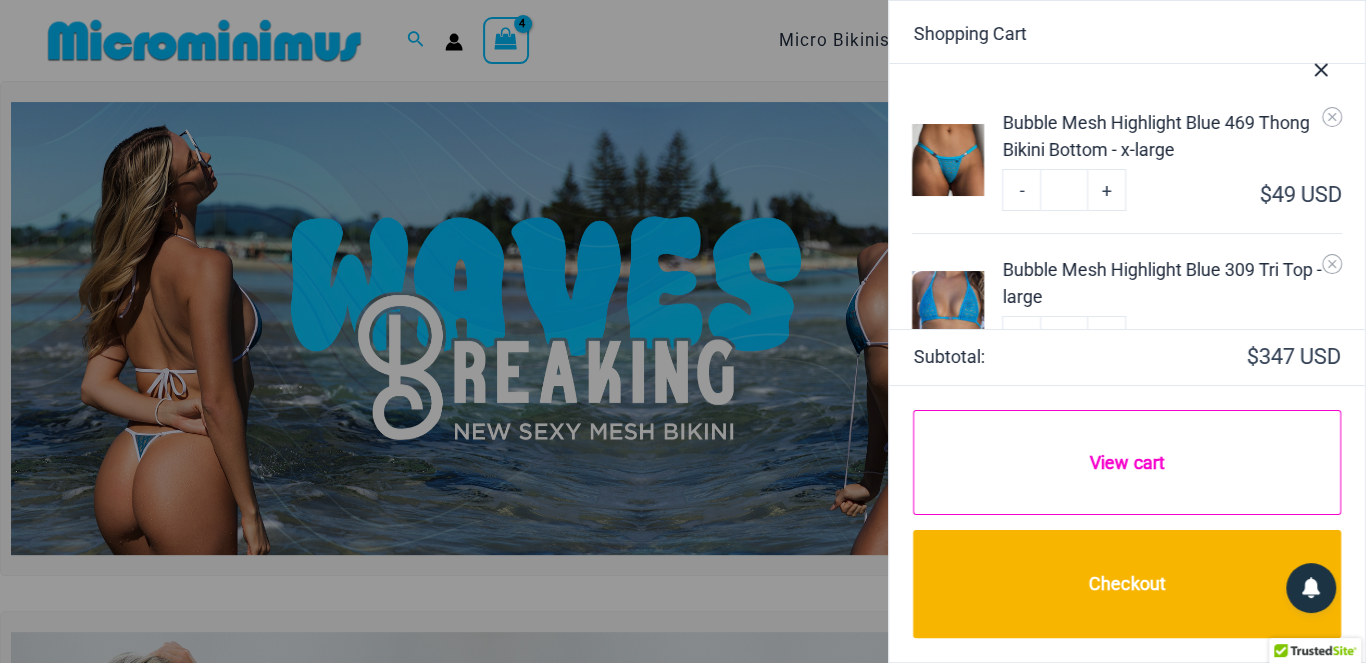 click on "View cart" at bounding box center (1127, 463) 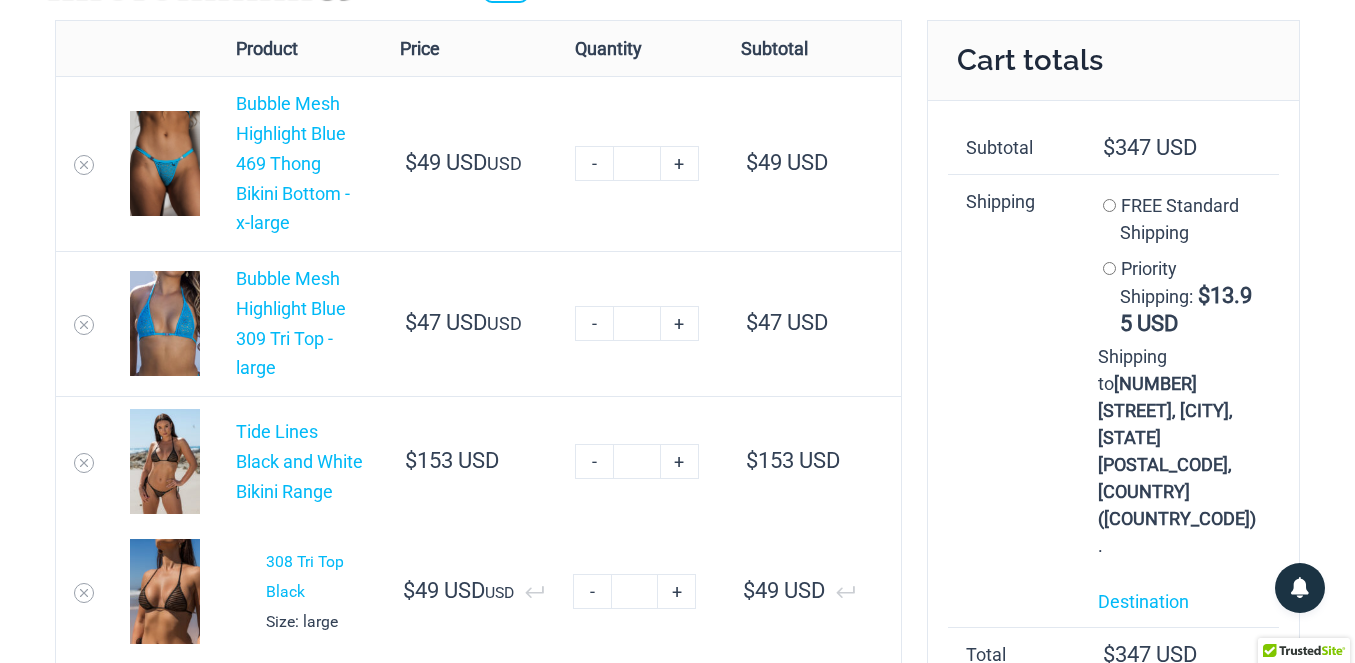 scroll, scrollTop: 0, scrollLeft: 0, axis: both 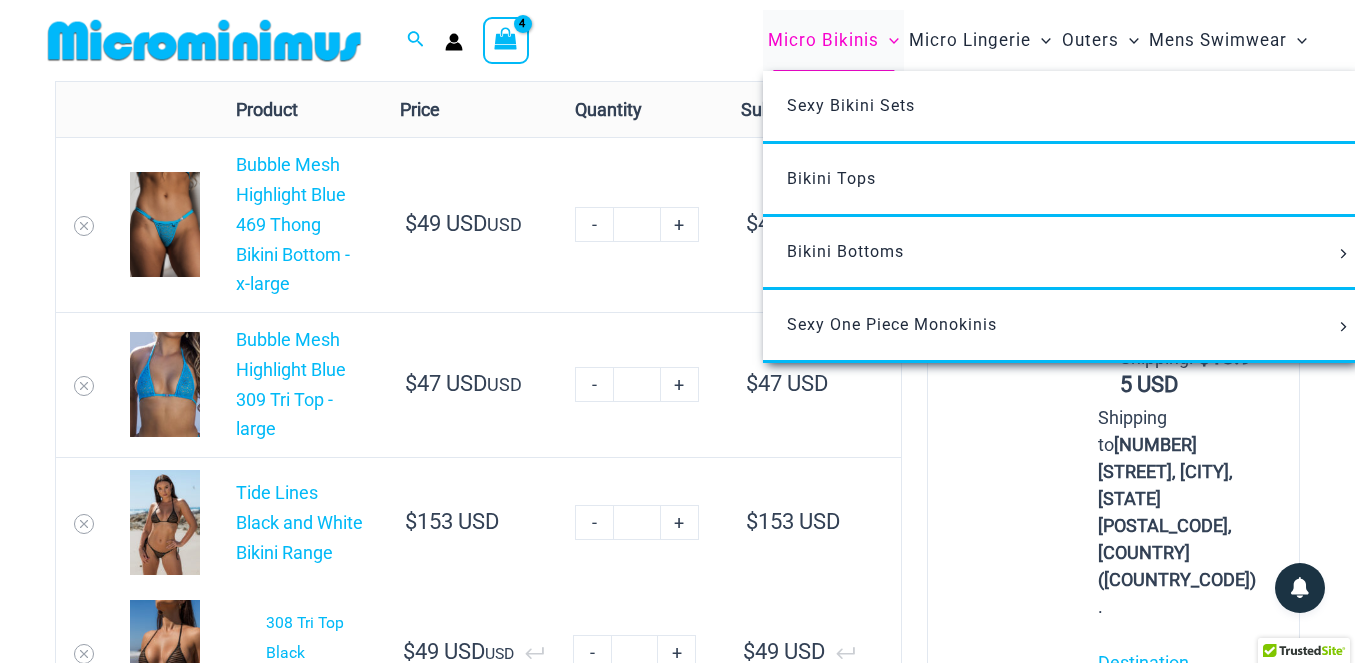 type on "**********" 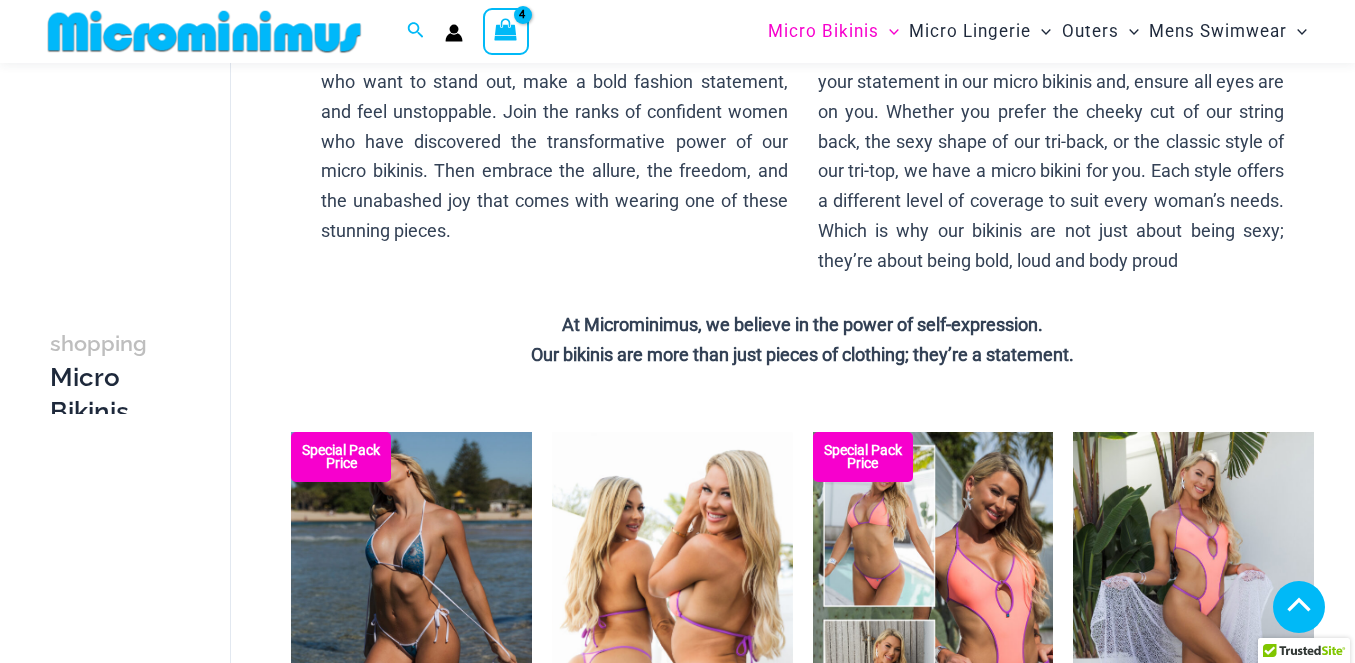 scroll, scrollTop: 468, scrollLeft: 0, axis: vertical 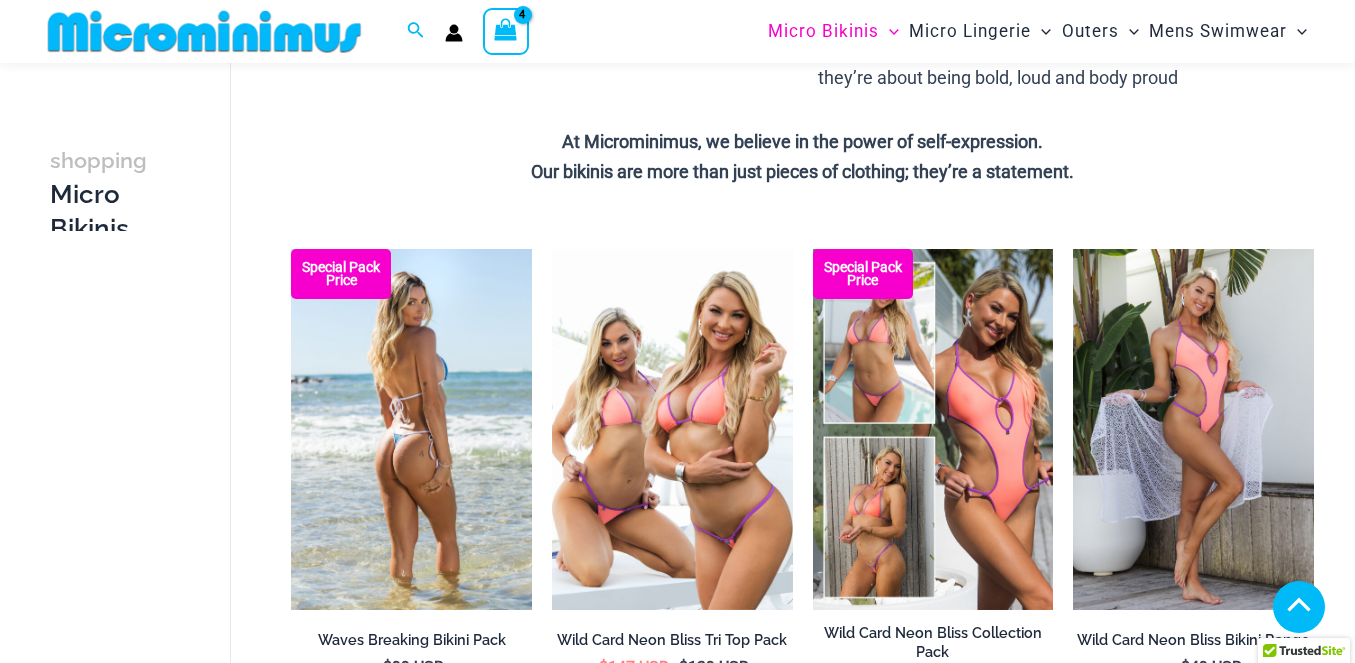 type on "**********" 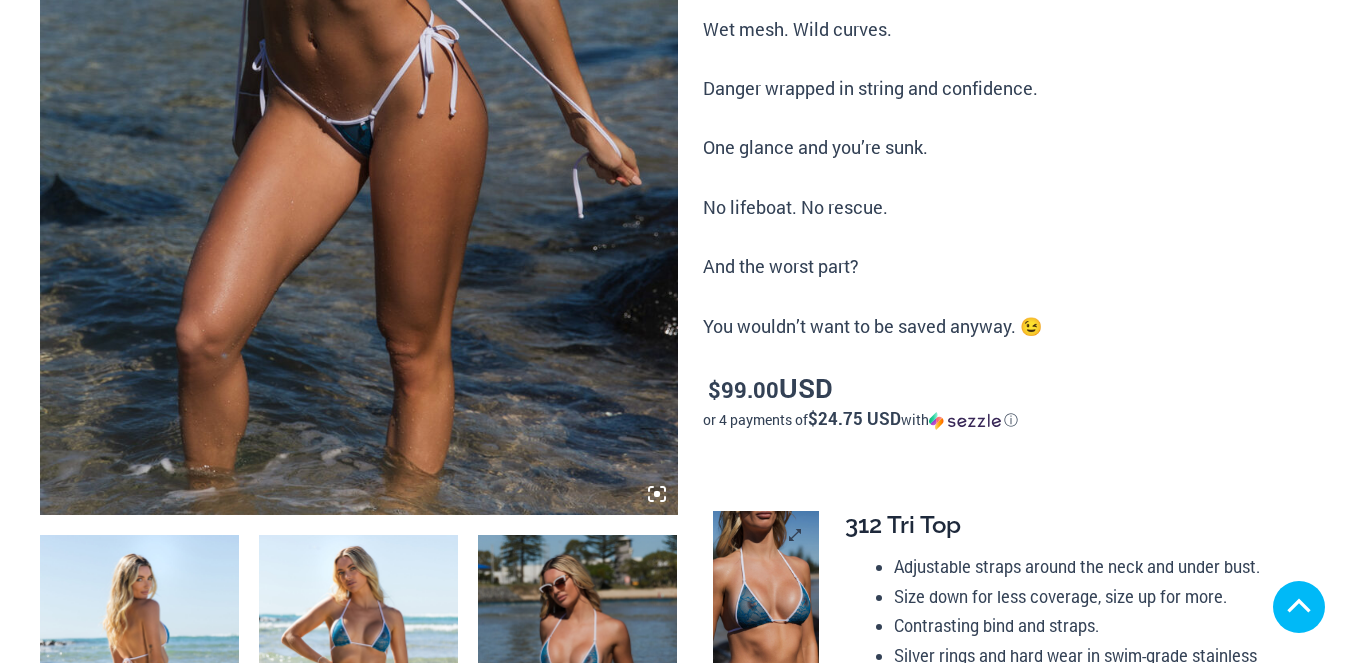 scroll, scrollTop: 928, scrollLeft: 0, axis: vertical 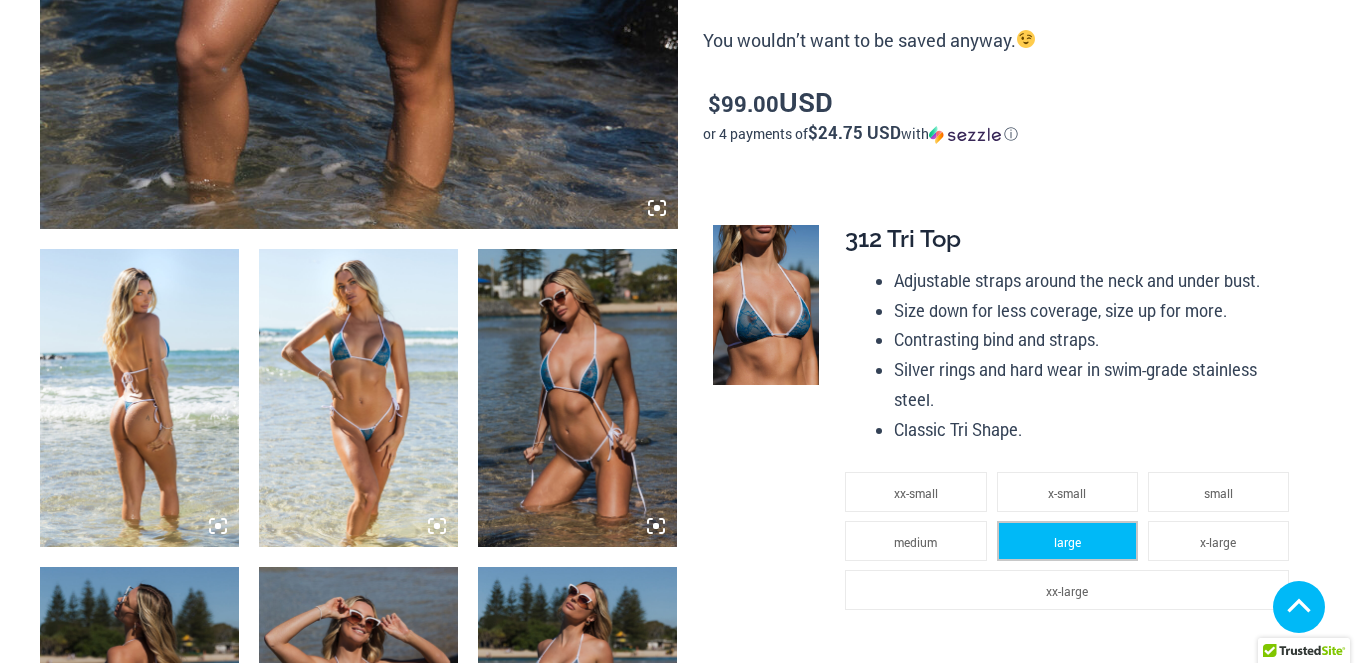 click on "large" 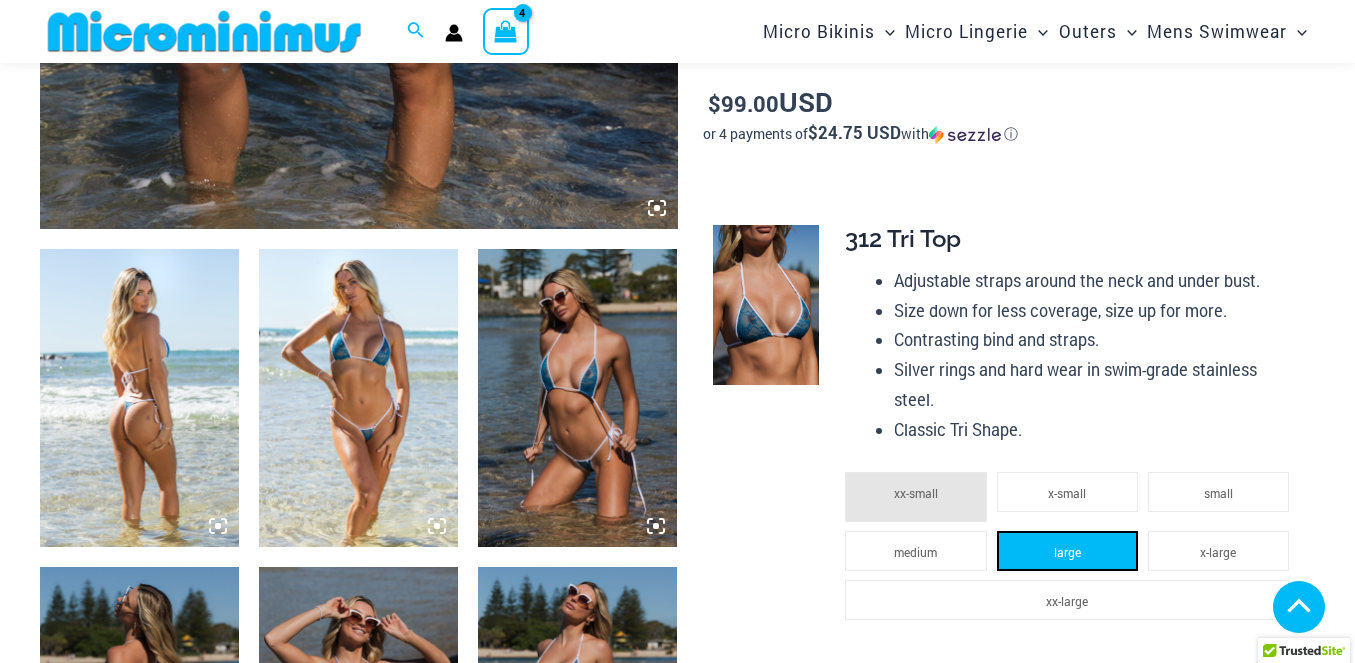 type on "**********" 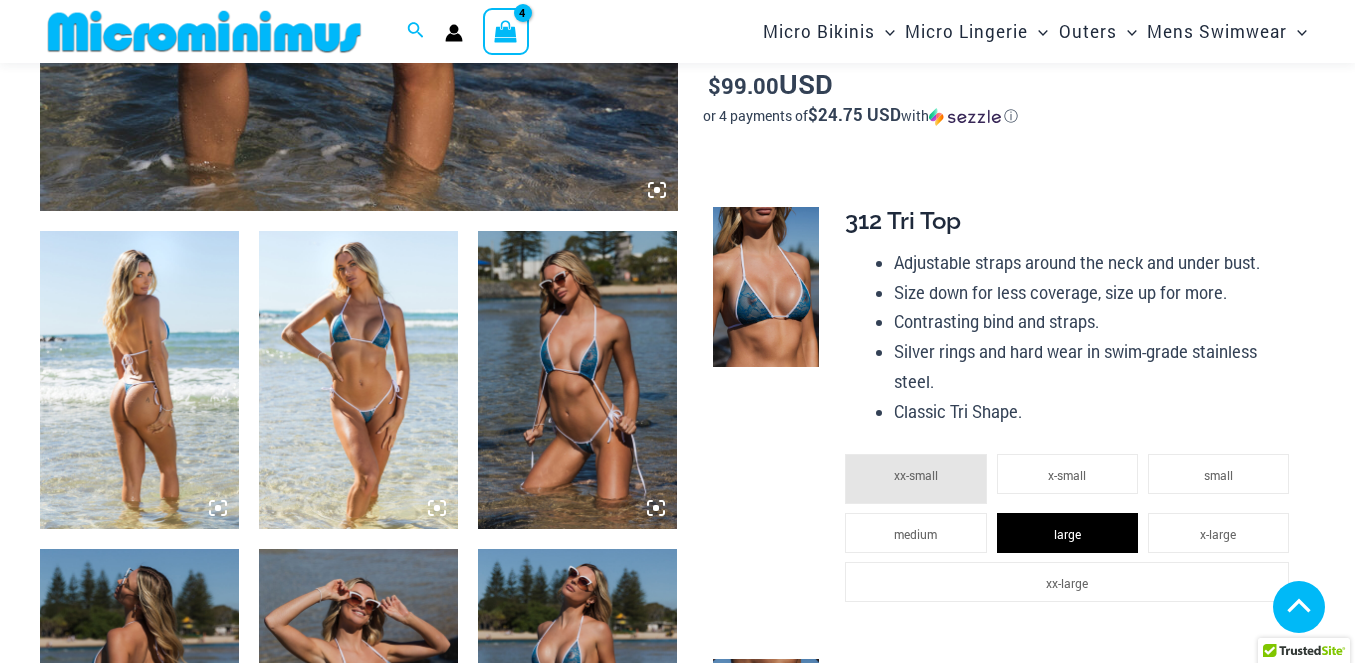 scroll, scrollTop: 1481, scrollLeft: 0, axis: vertical 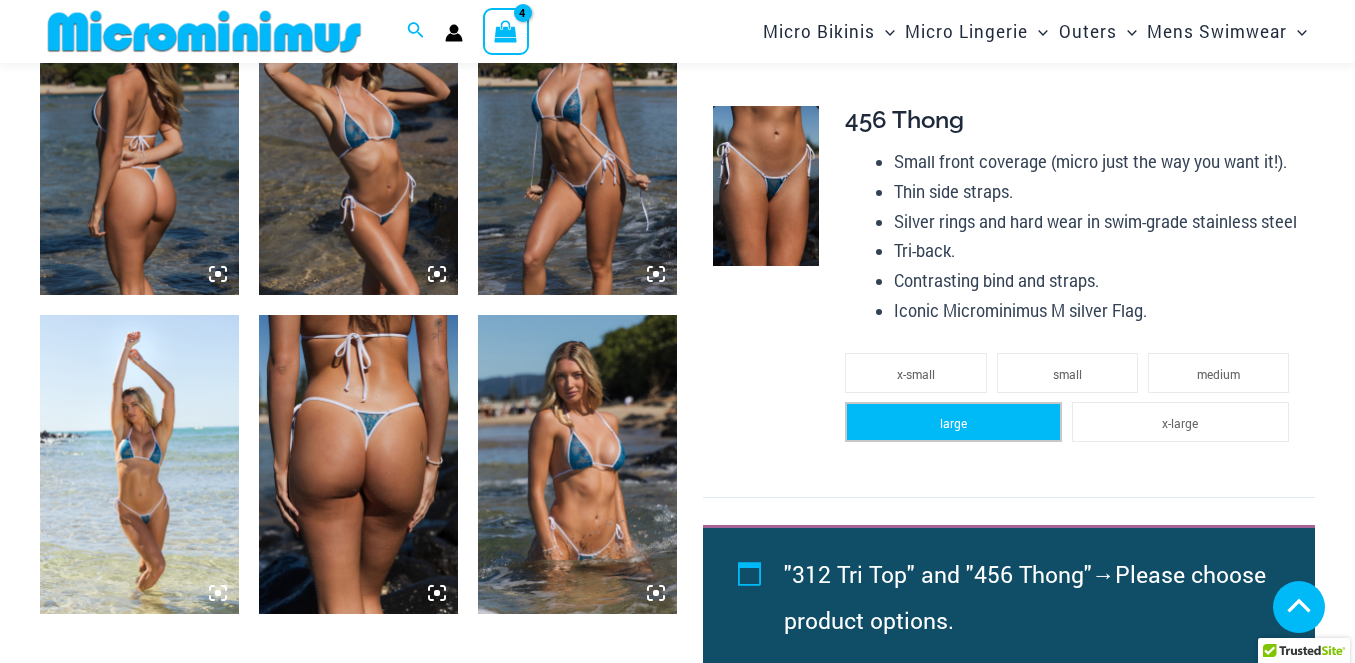 drag, startPoint x: 1127, startPoint y: 420, endPoint x: 895, endPoint y: 439, distance: 232.77672 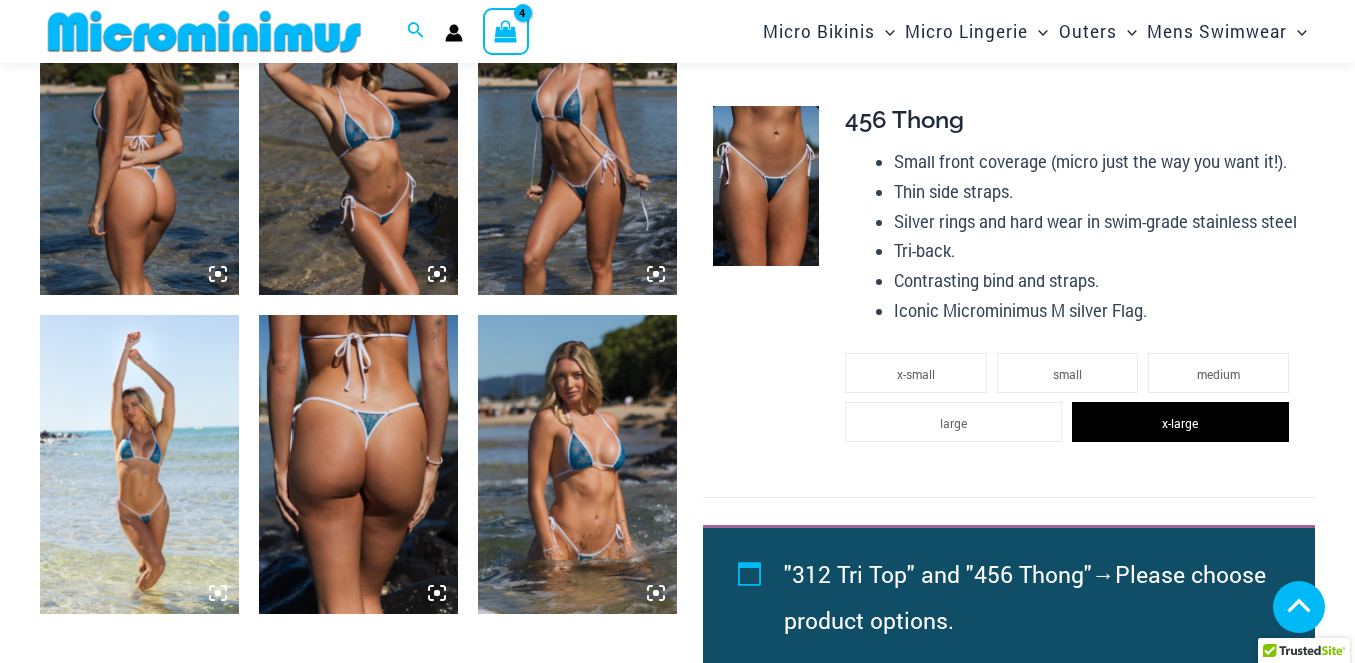 click on "Add to cart" at bounding box center [1009, 777] 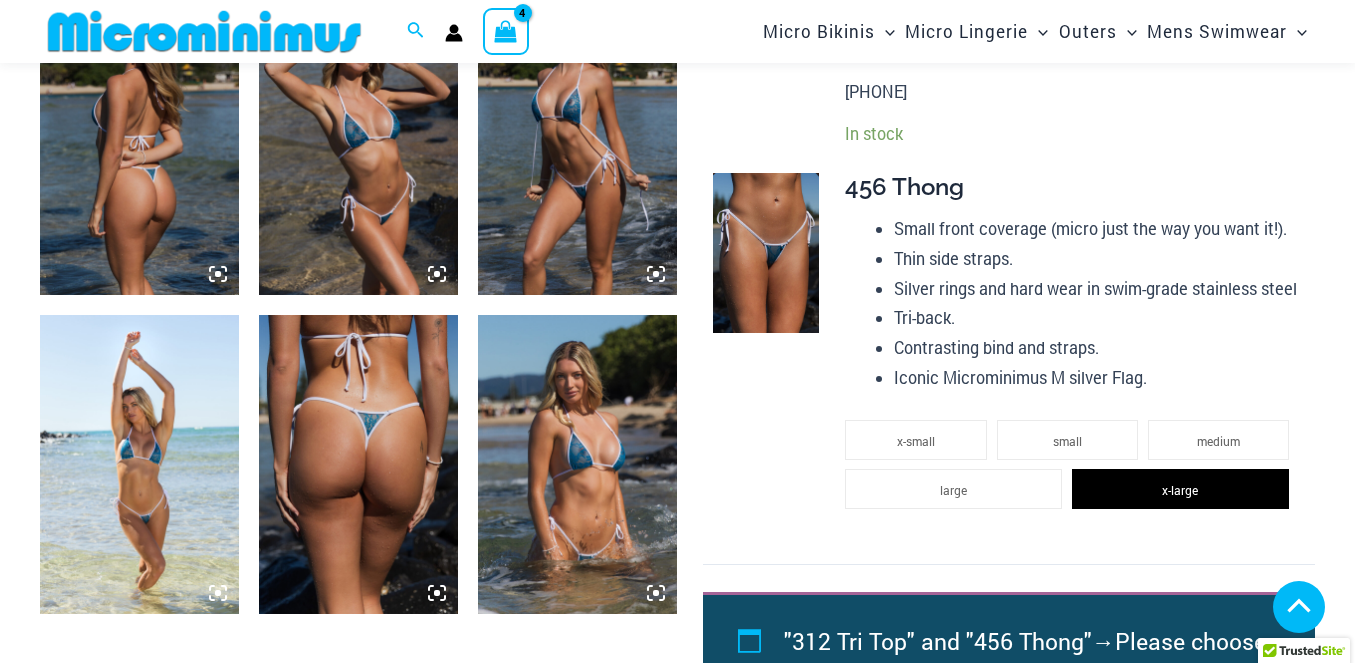 click on "x-large" 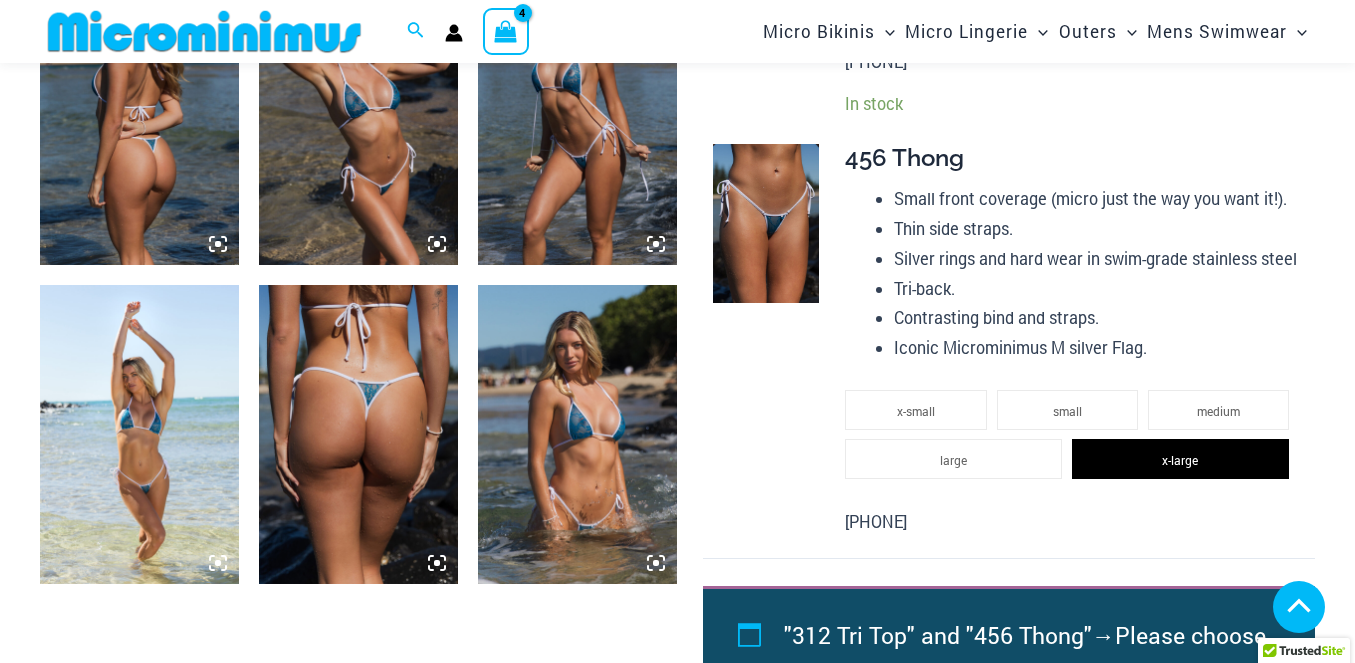 scroll, scrollTop: 1595, scrollLeft: 0, axis: vertical 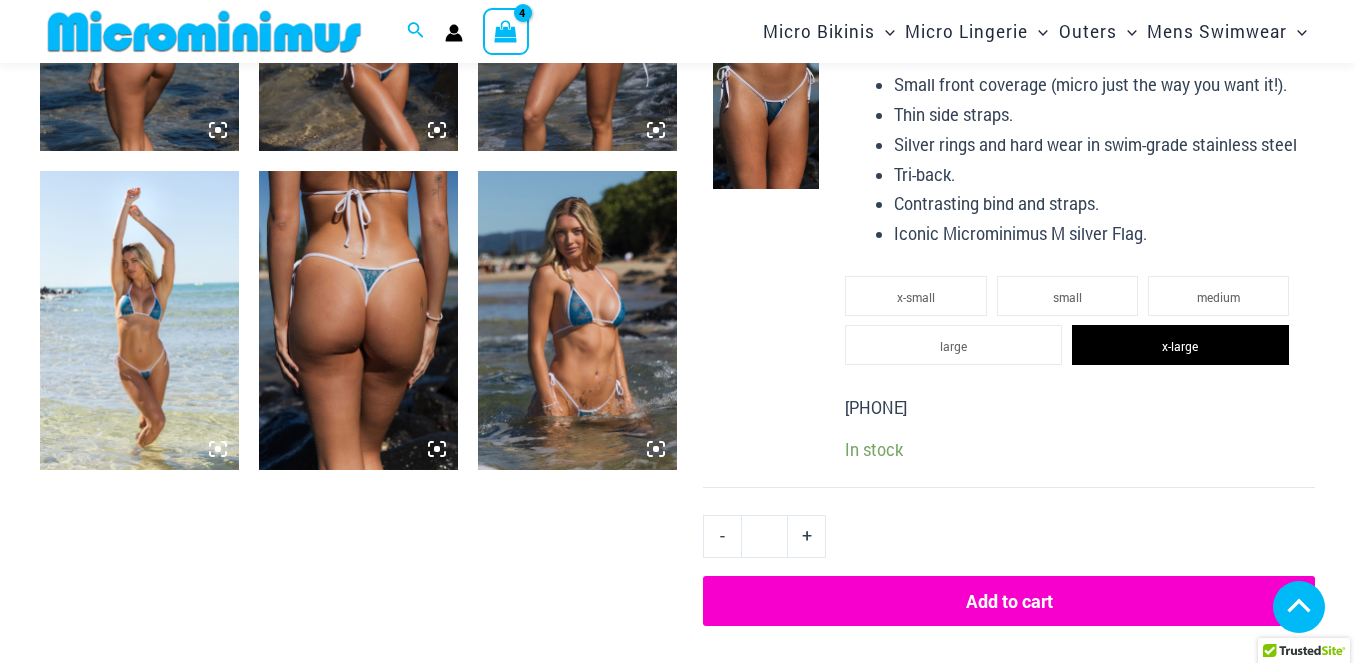 click on "Add to cart" at bounding box center (1009, 601) 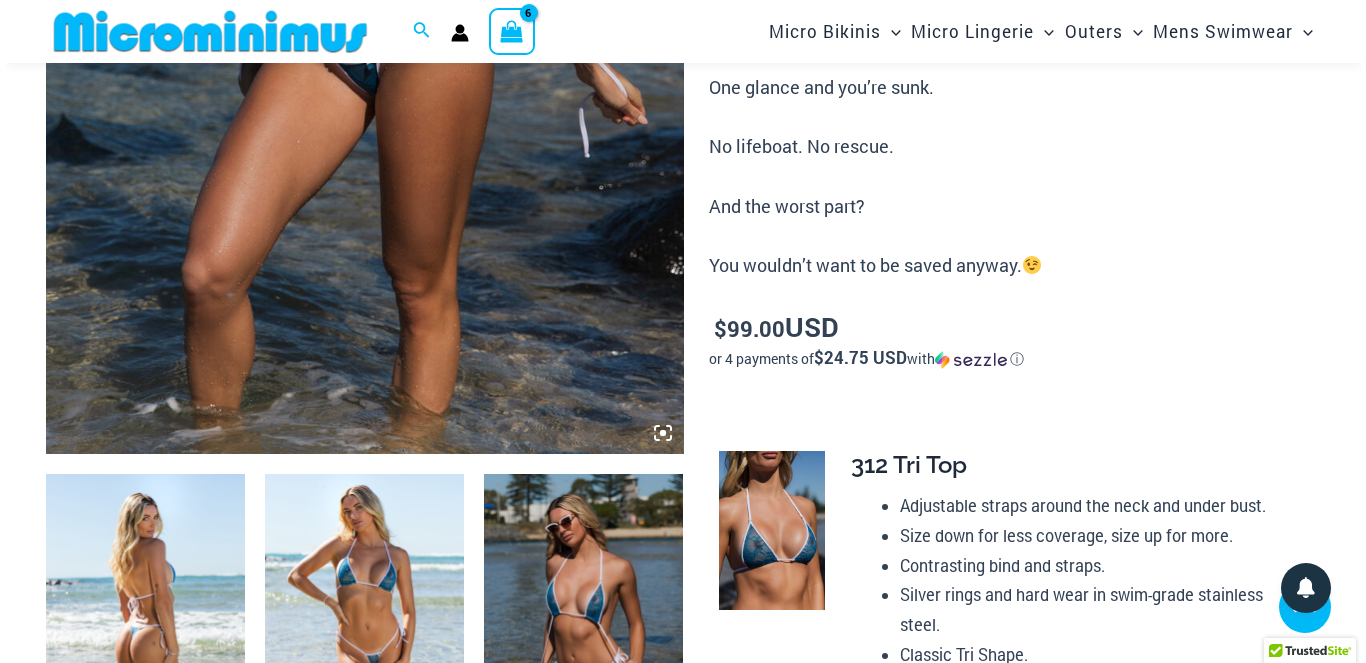 scroll, scrollTop: 552, scrollLeft: 0, axis: vertical 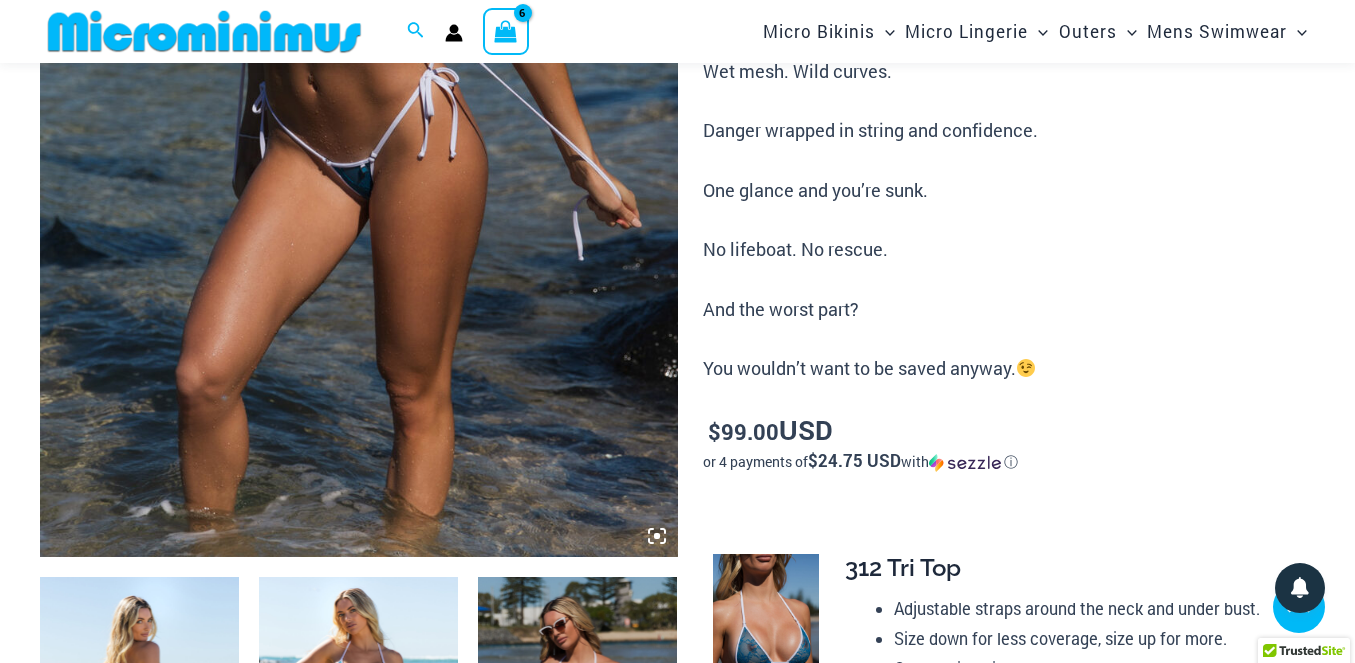 click 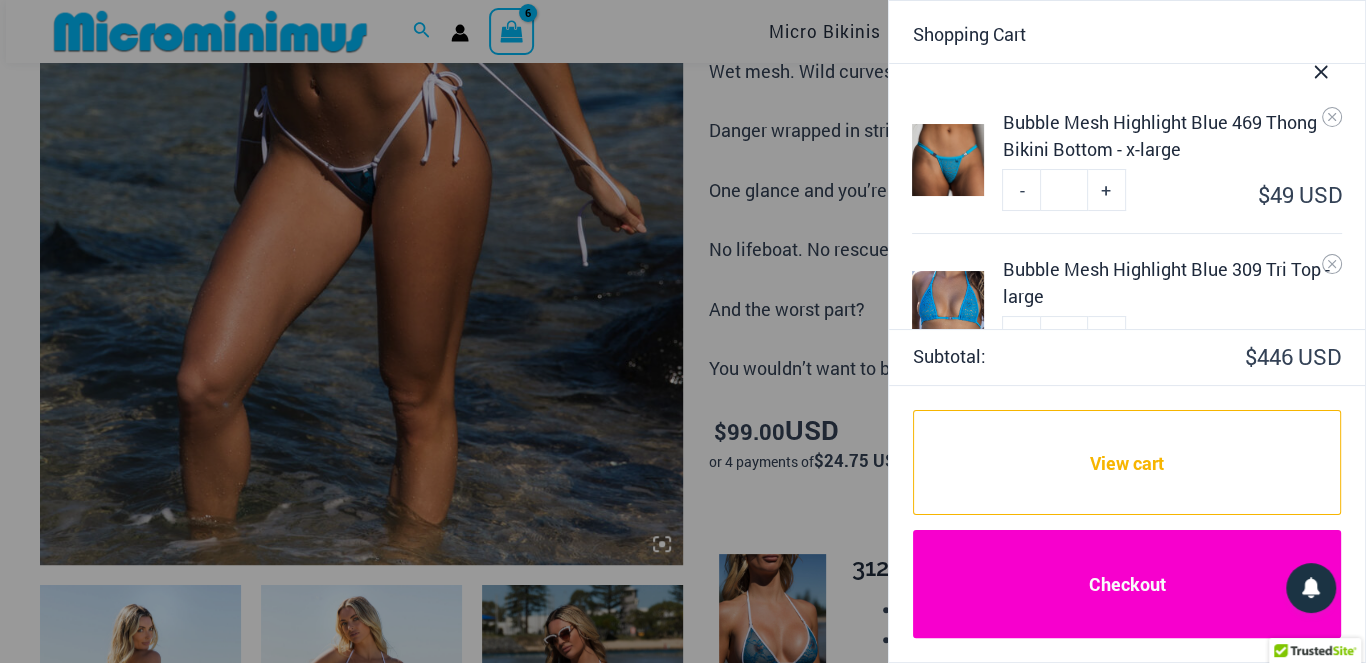 click on "Checkout" at bounding box center (1127, 584) 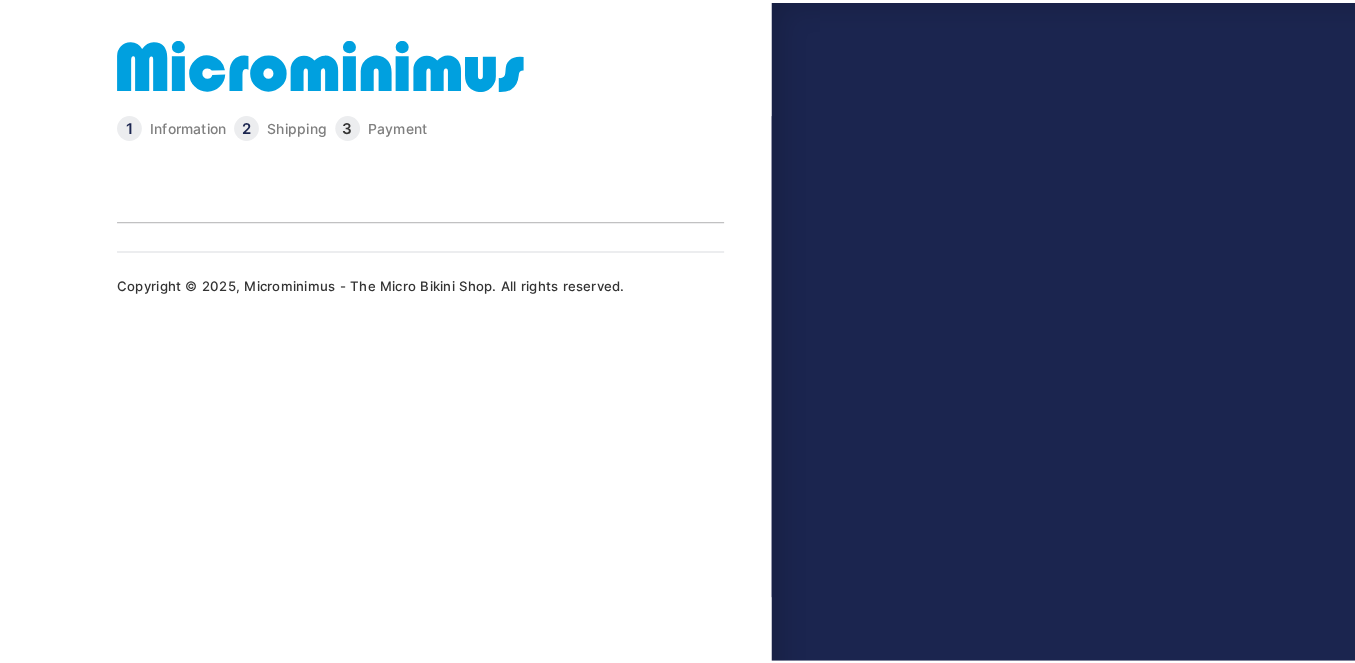 scroll, scrollTop: 0, scrollLeft: 0, axis: both 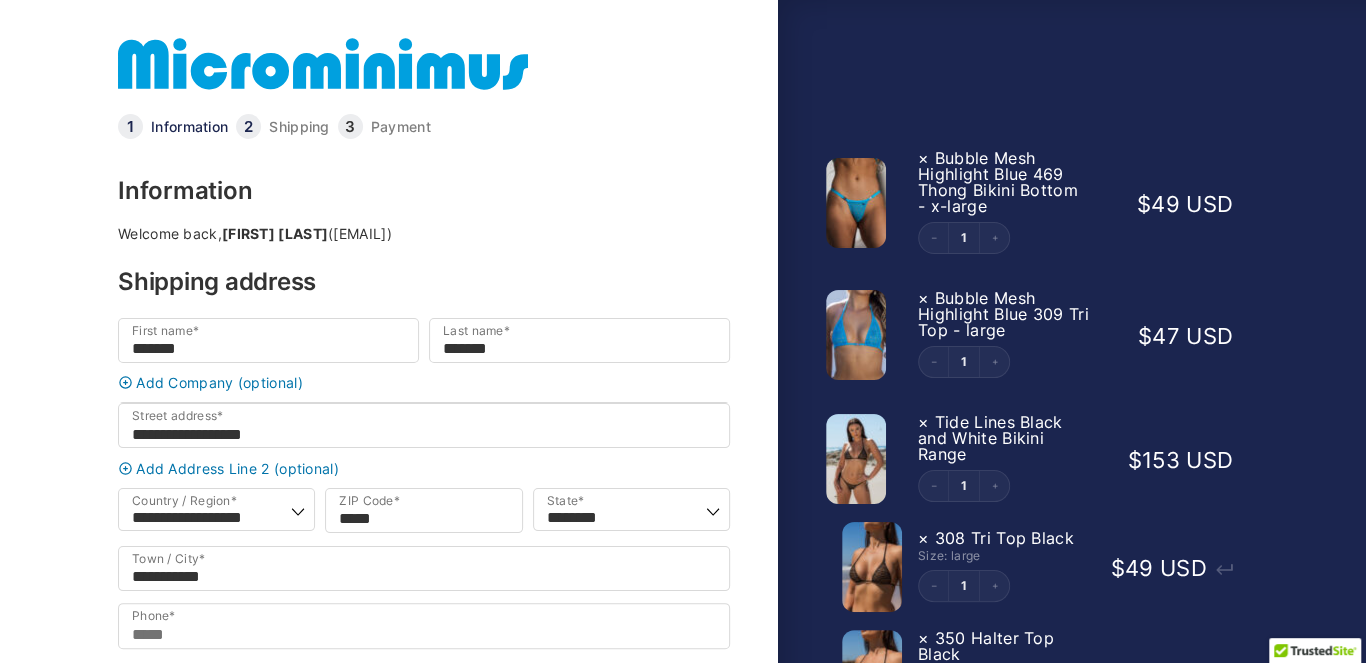 type on "**********" 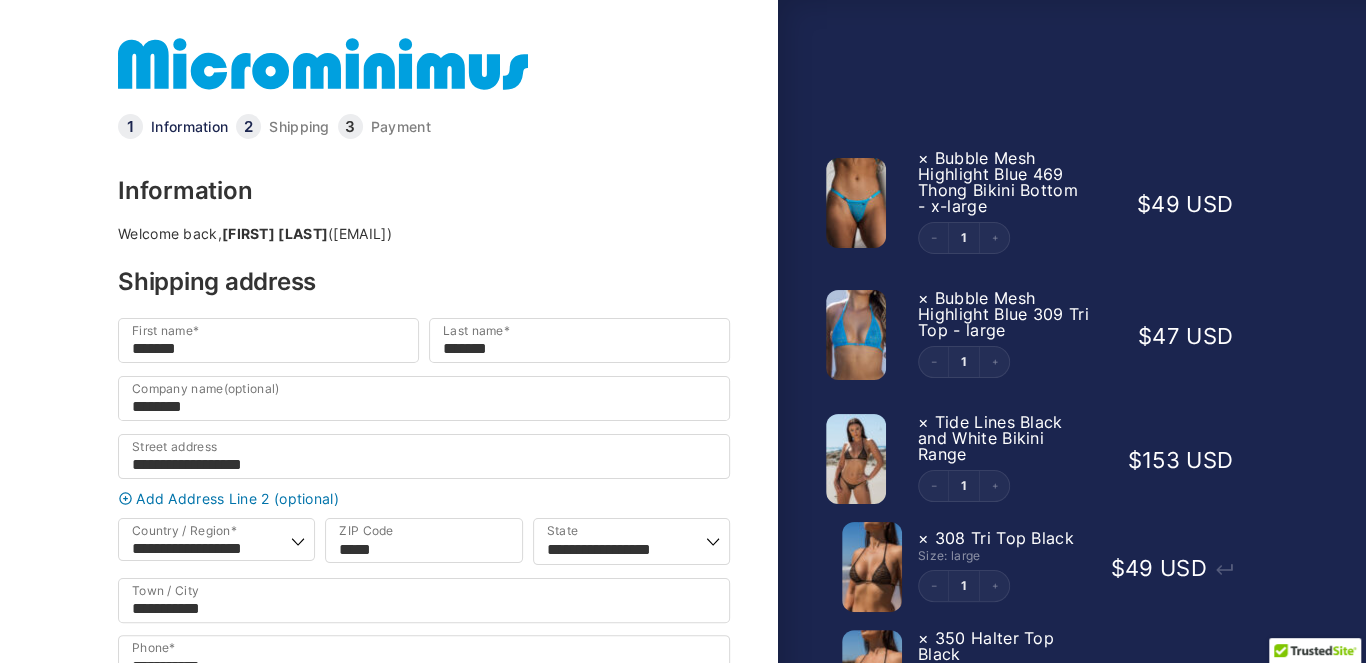 select on "**" 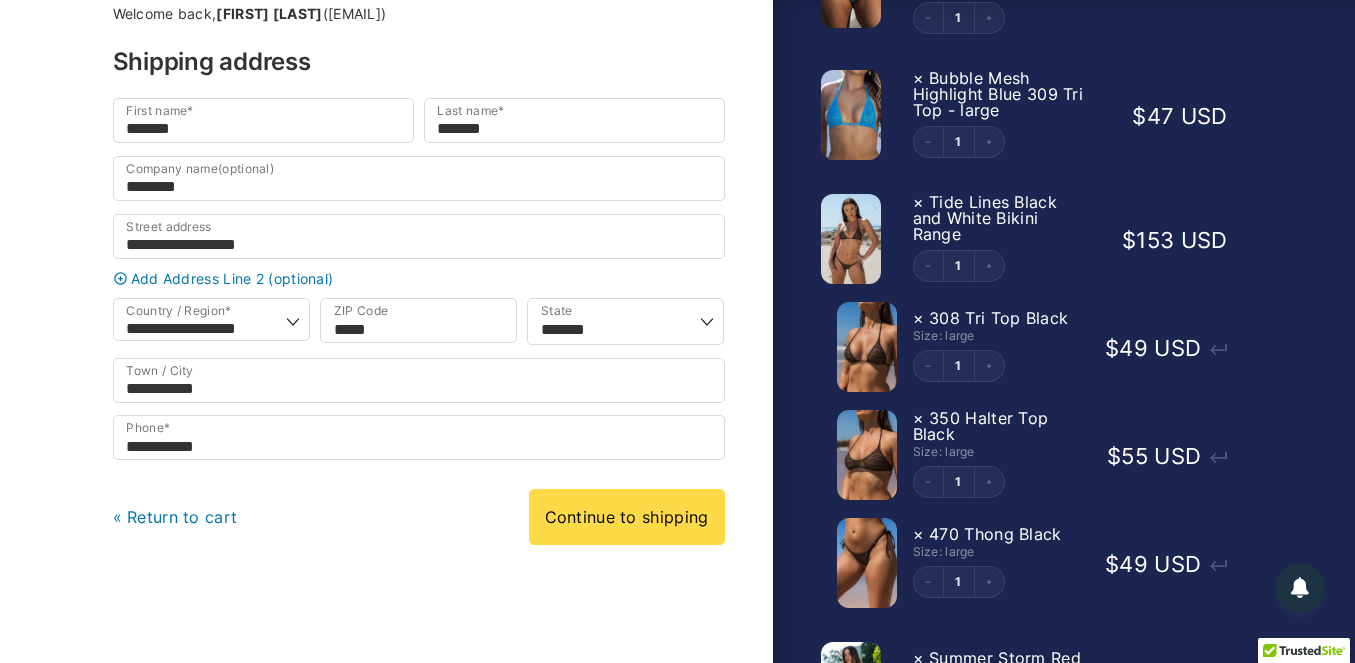 scroll, scrollTop: 500, scrollLeft: 0, axis: vertical 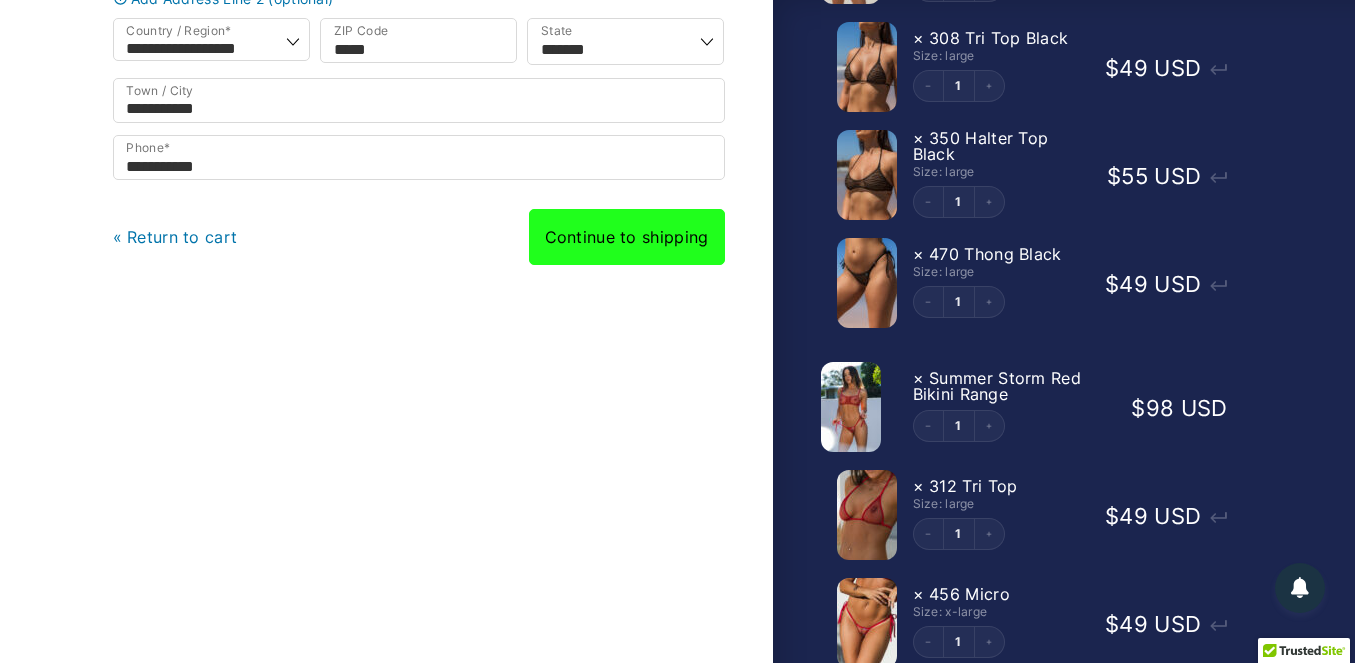 click on "Continue to shipping" at bounding box center (627, 237) 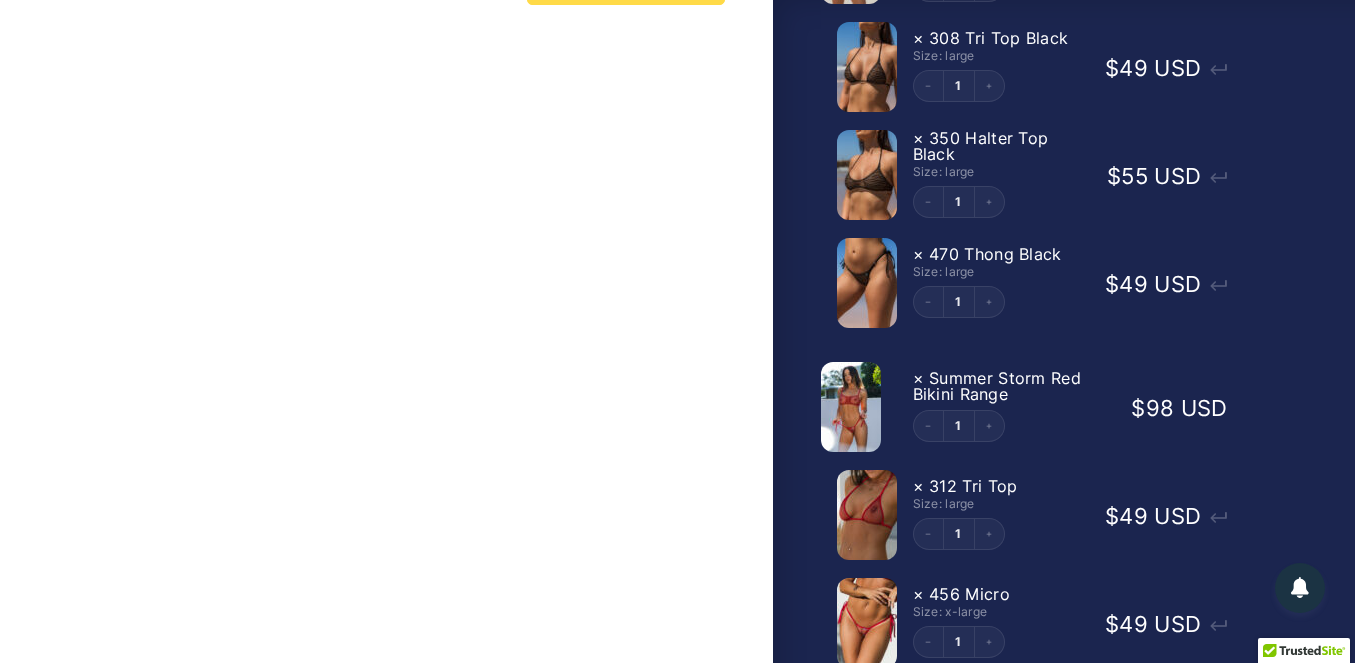 scroll, scrollTop: 0, scrollLeft: 0, axis: both 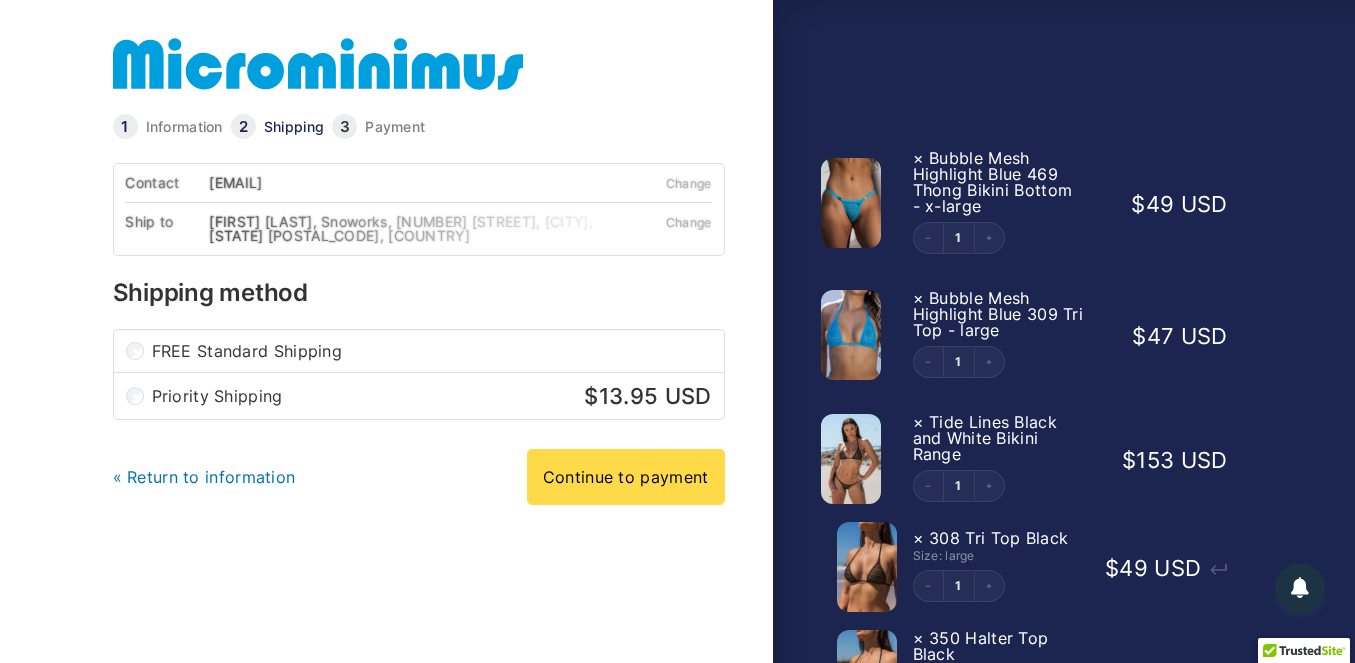 click on "Continue to payment" at bounding box center (626, 477) 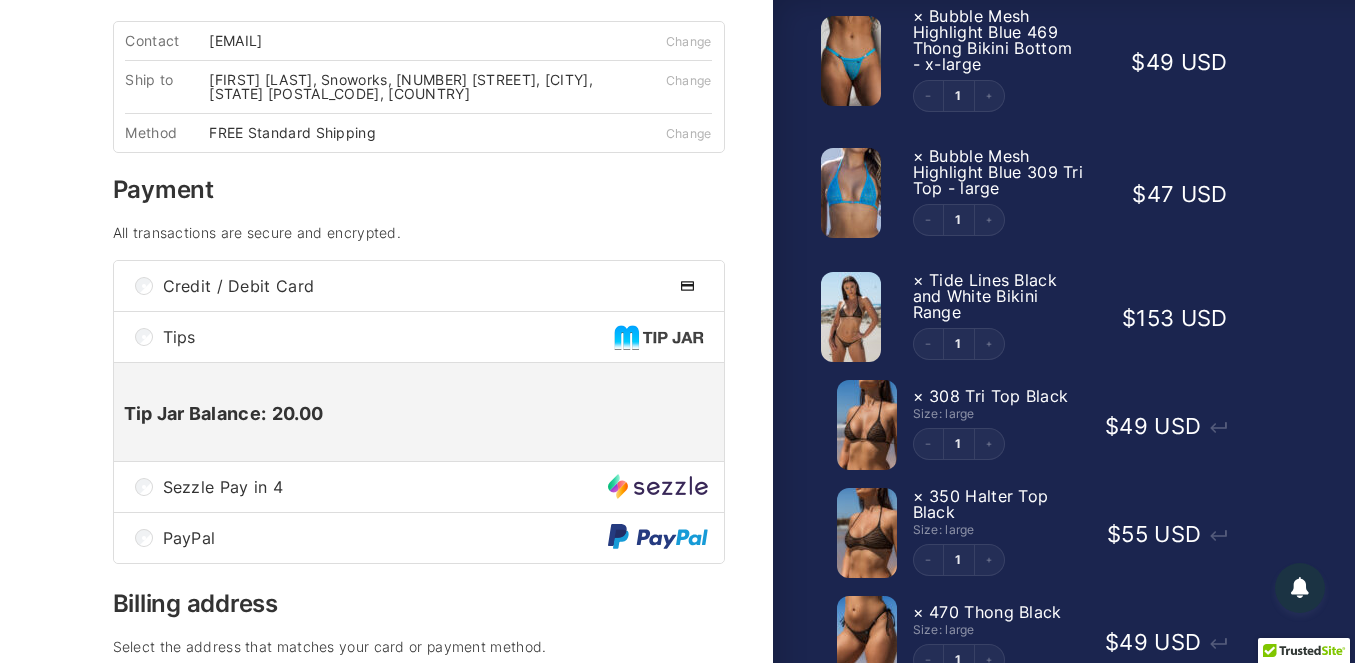 scroll, scrollTop: 0, scrollLeft: 0, axis: both 